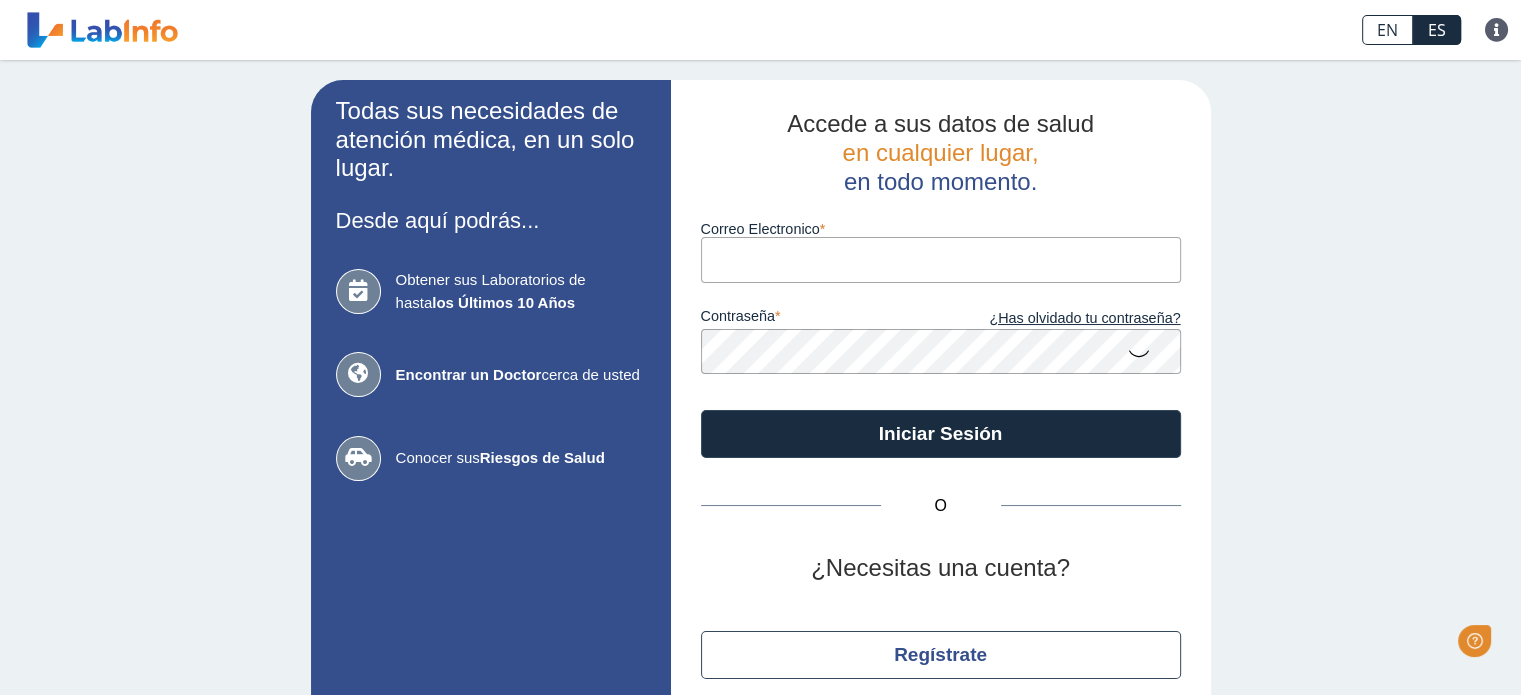scroll, scrollTop: 0, scrollLeft: 0, axis: both 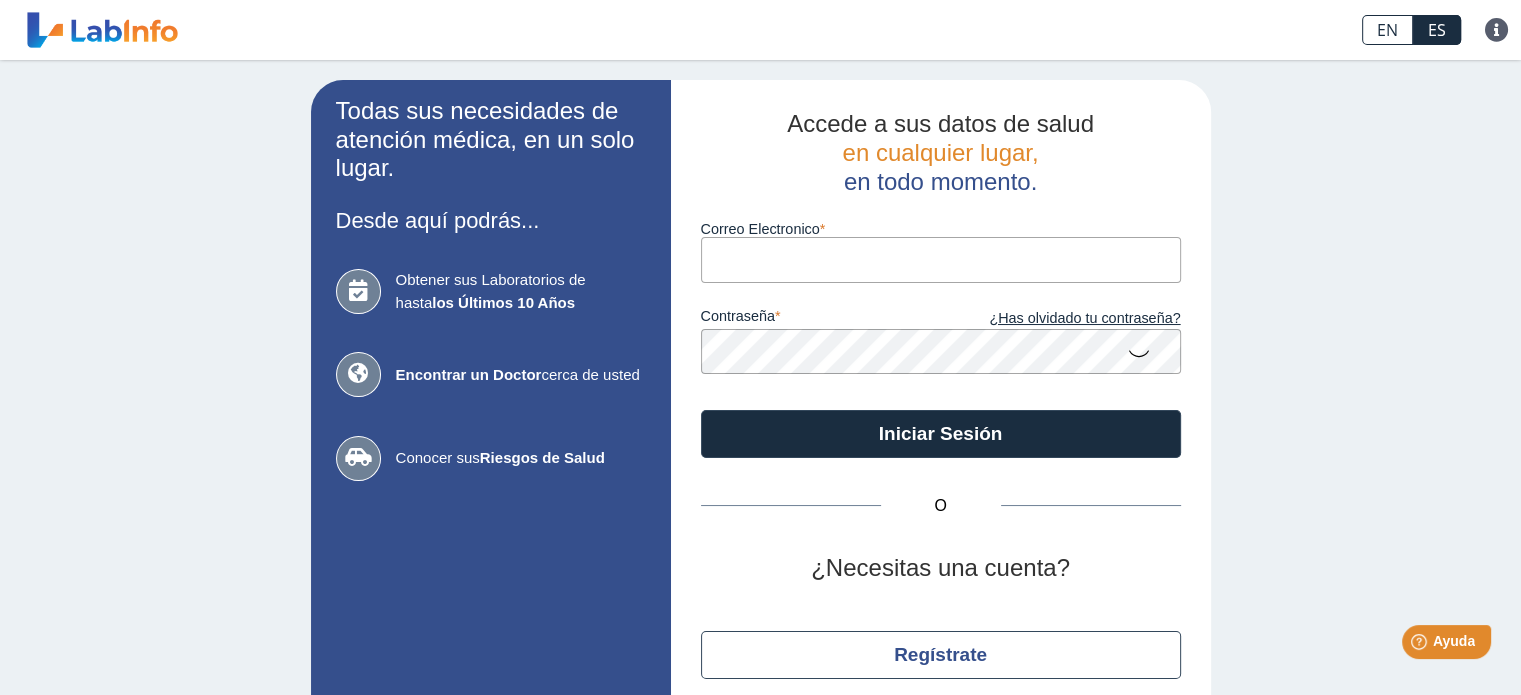 click on "Correo Electronico" at bounding box center [941, 259] 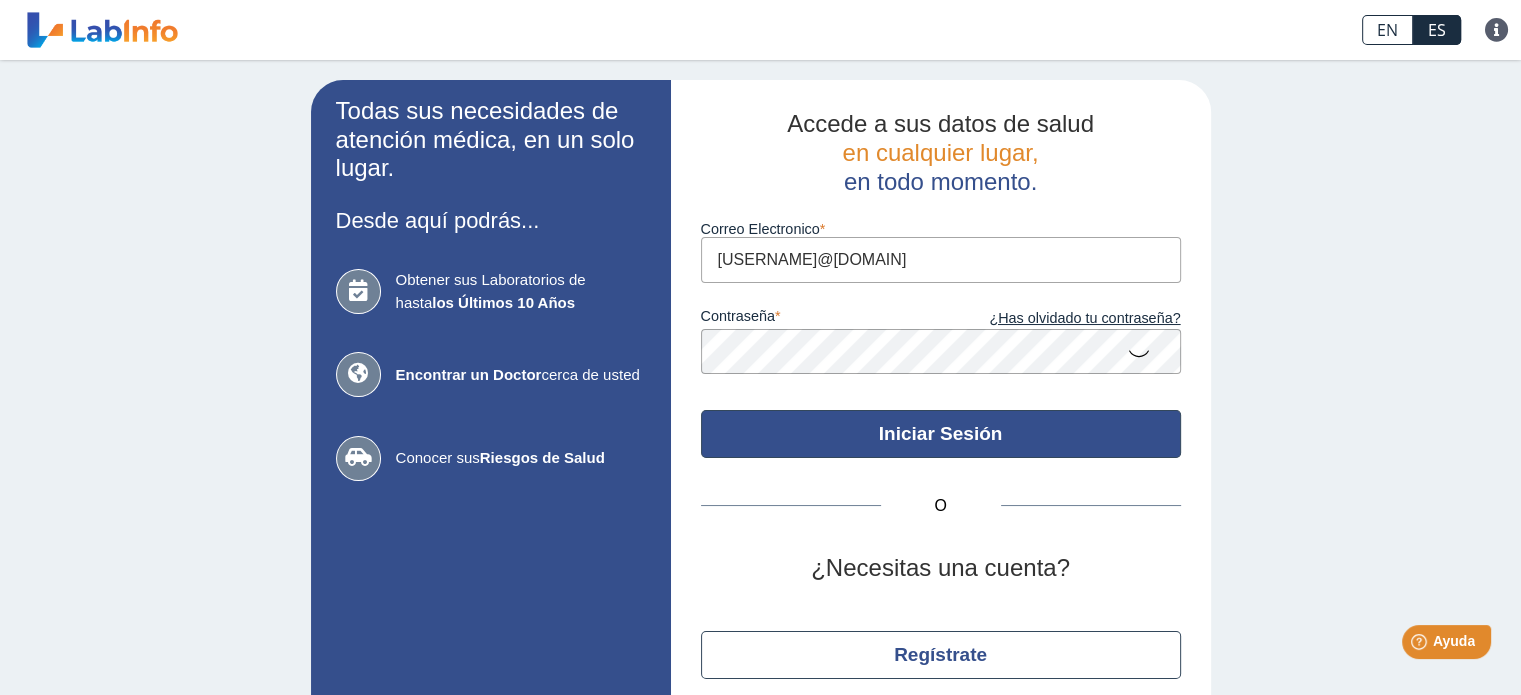 click on "Iniciar Sesión" 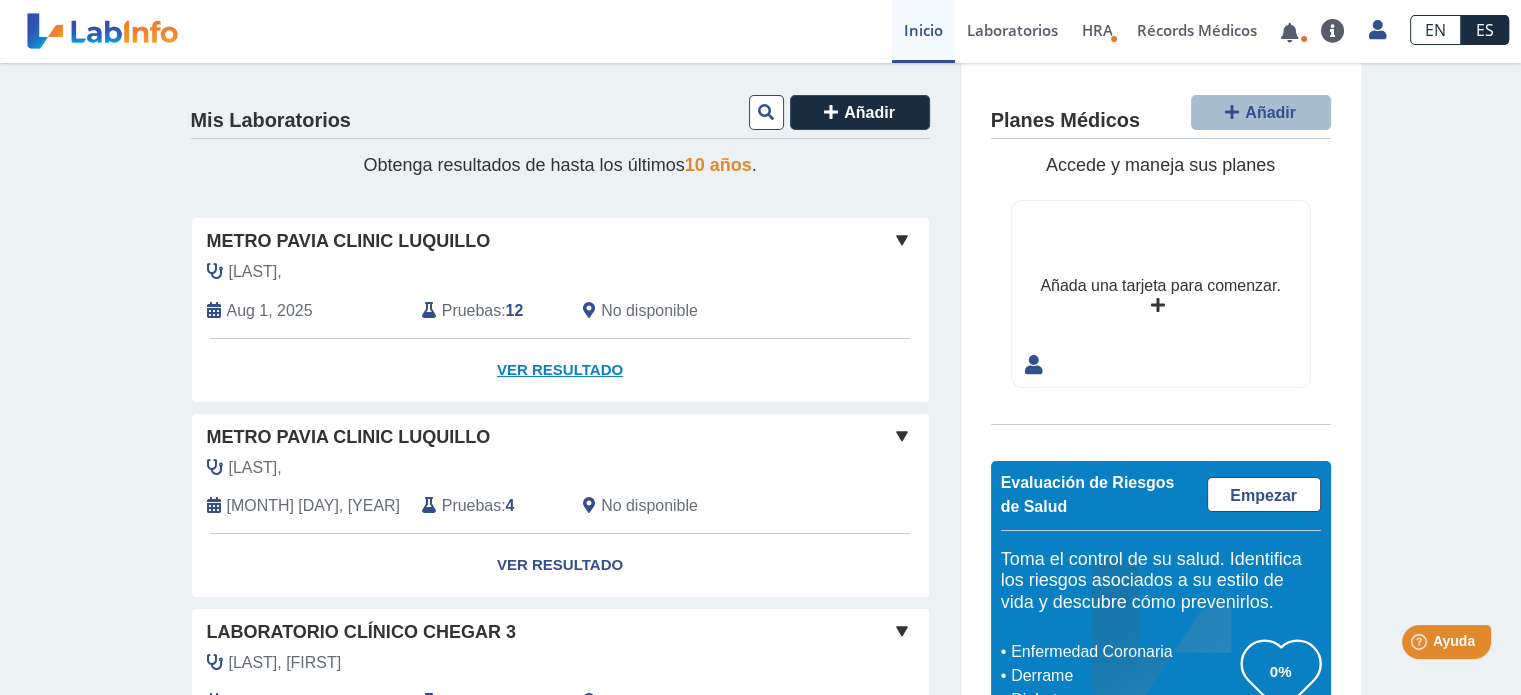 click on "Ver Resultado" 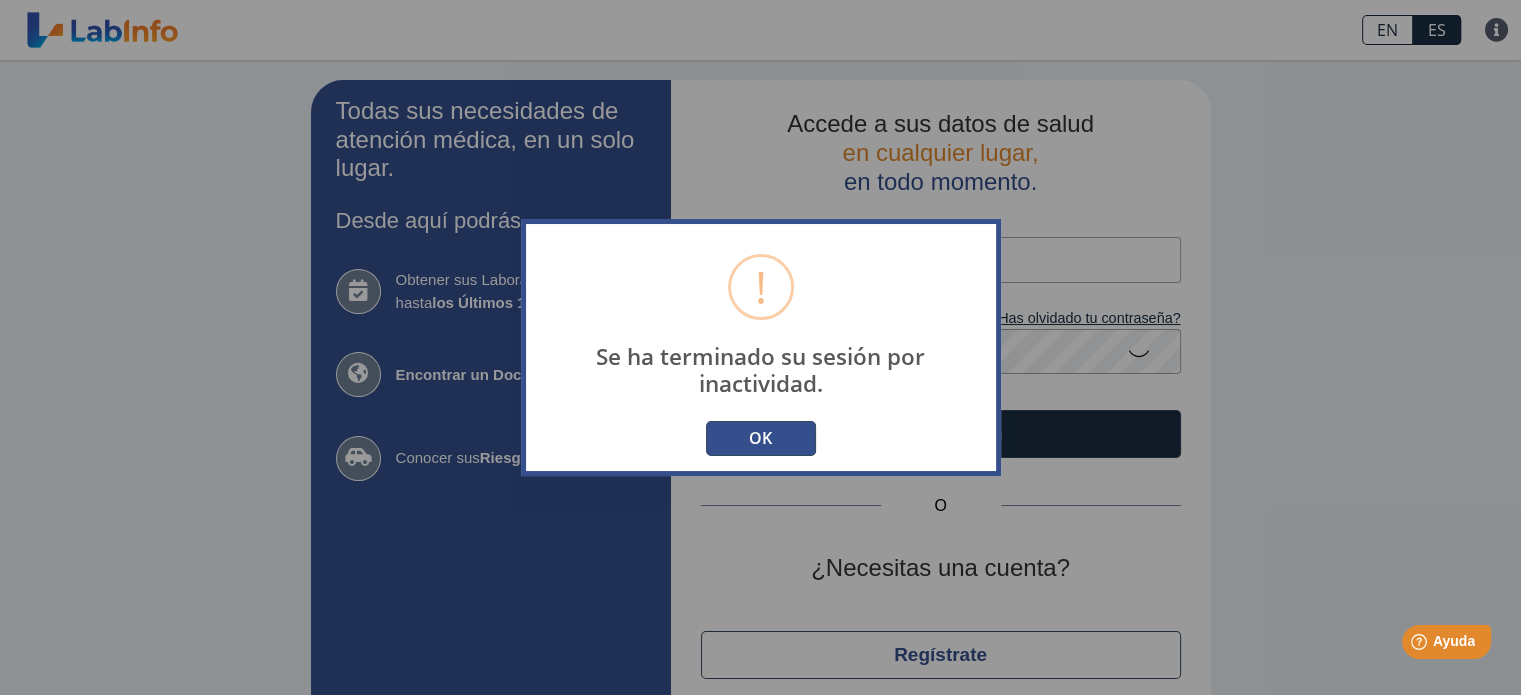 click on "OK" at bounding box center (761, 438) 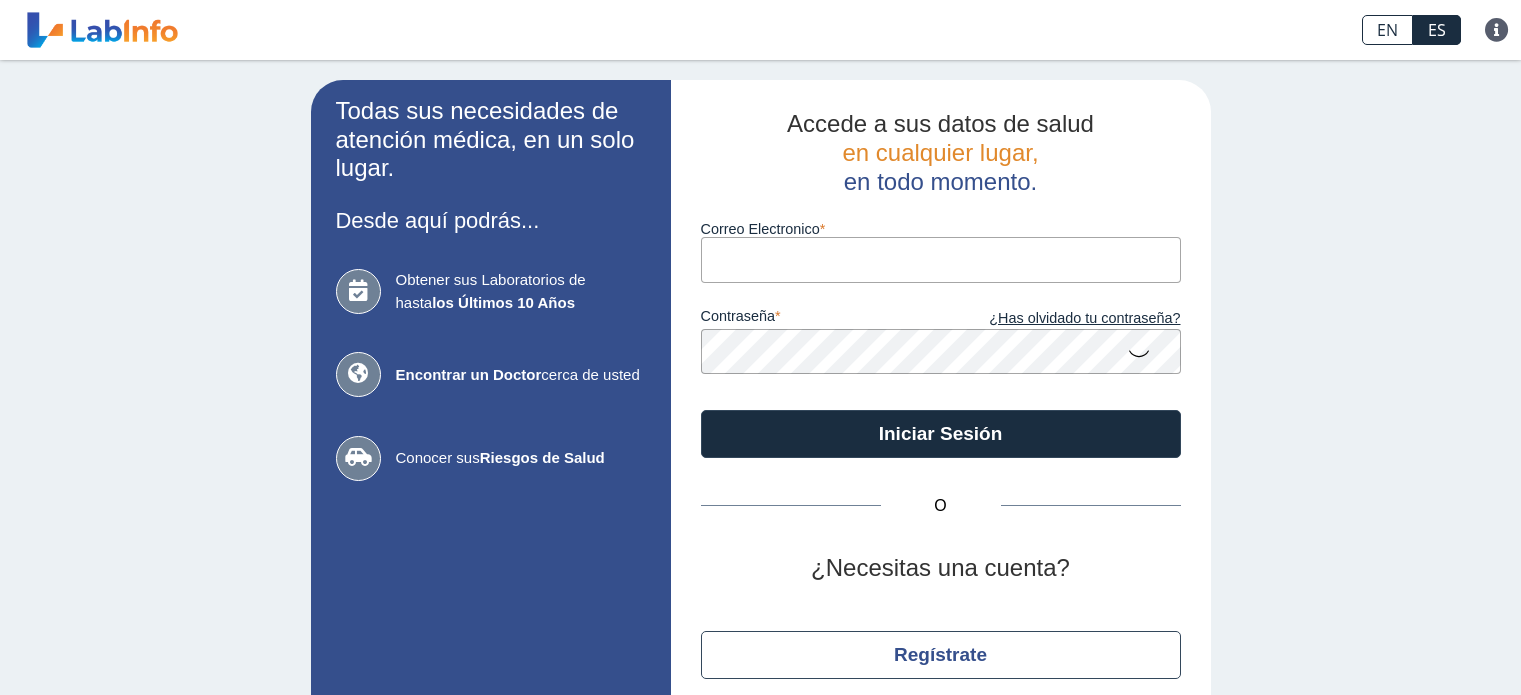 scroll, scrollTop: 0, scrollLeft: 0, axis: both 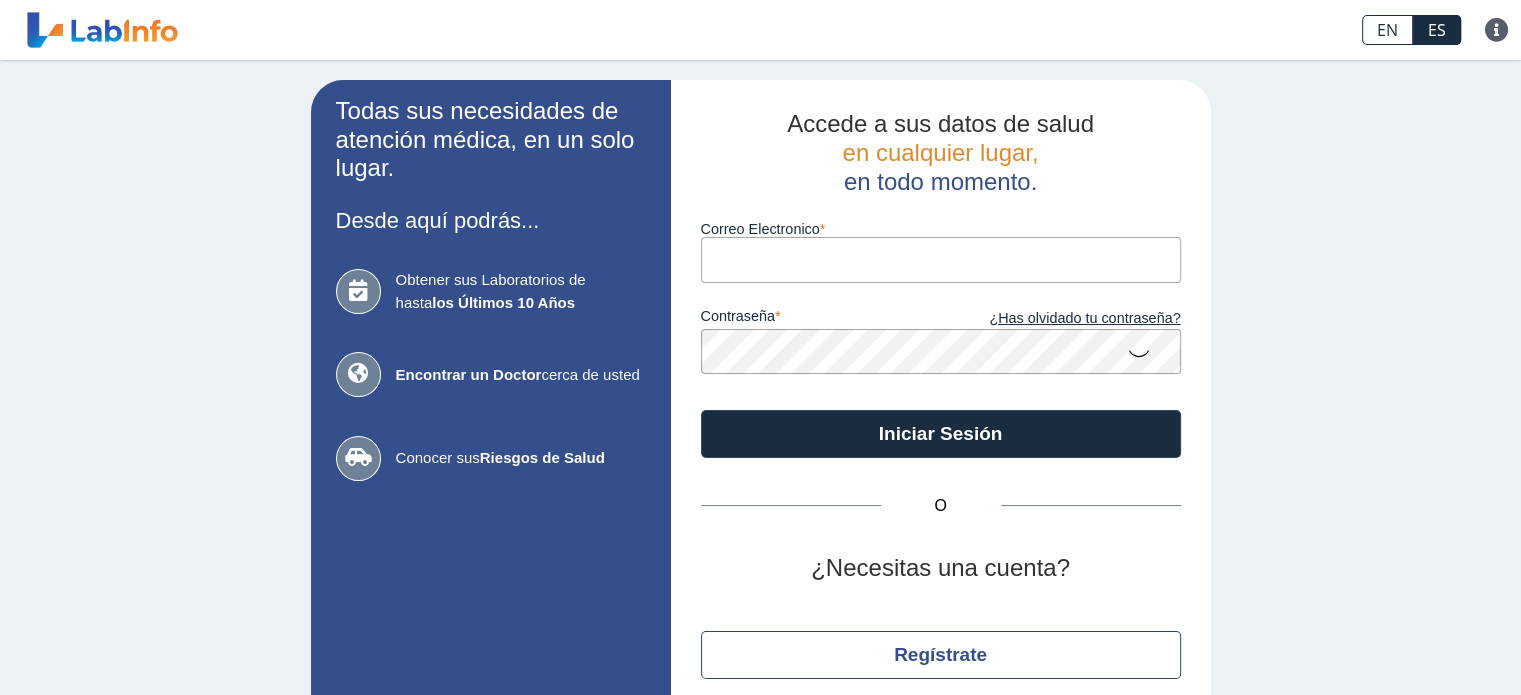 drag, startPoint x: 0, startPoint y: 0, endPoint x: 998, endPoint y: 258, distance: 1030.8094 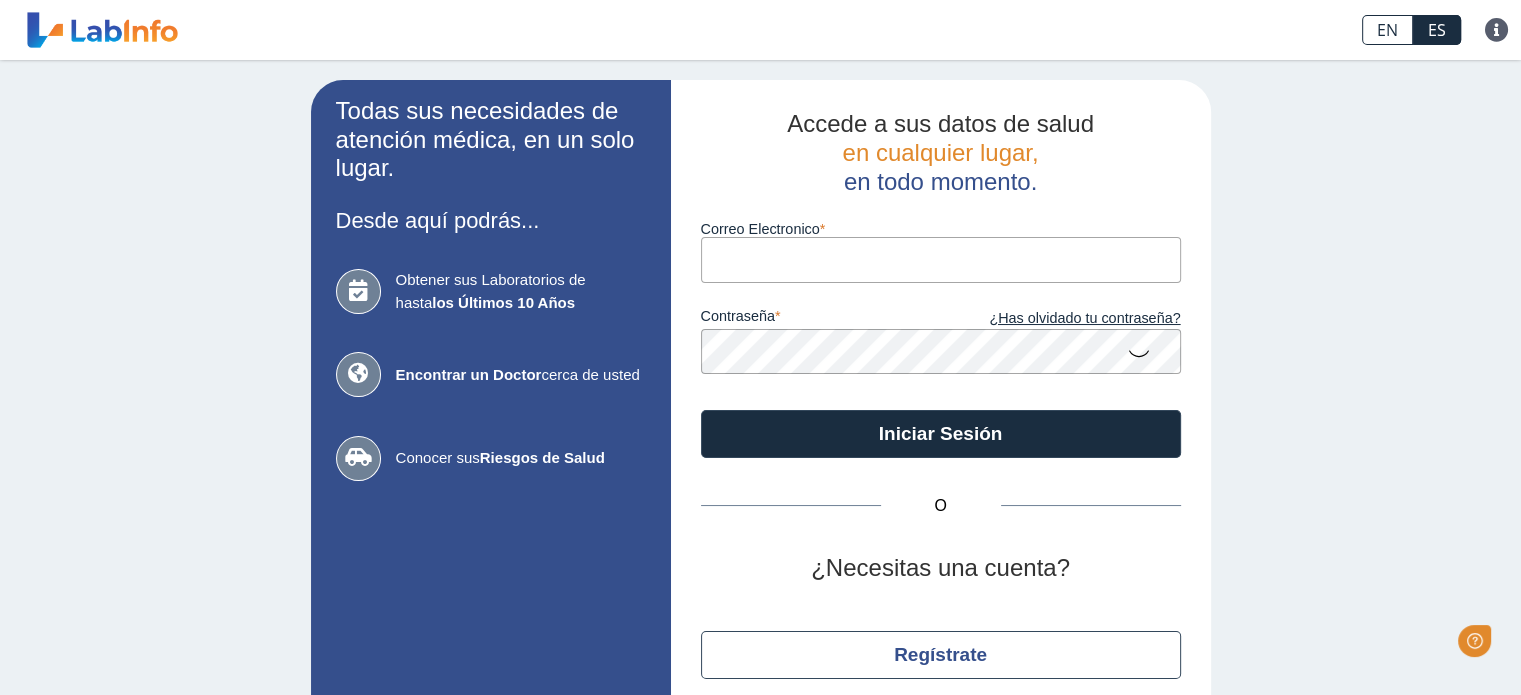 scroll, scrollTop: 0, scrollLeft: 0, axis: both 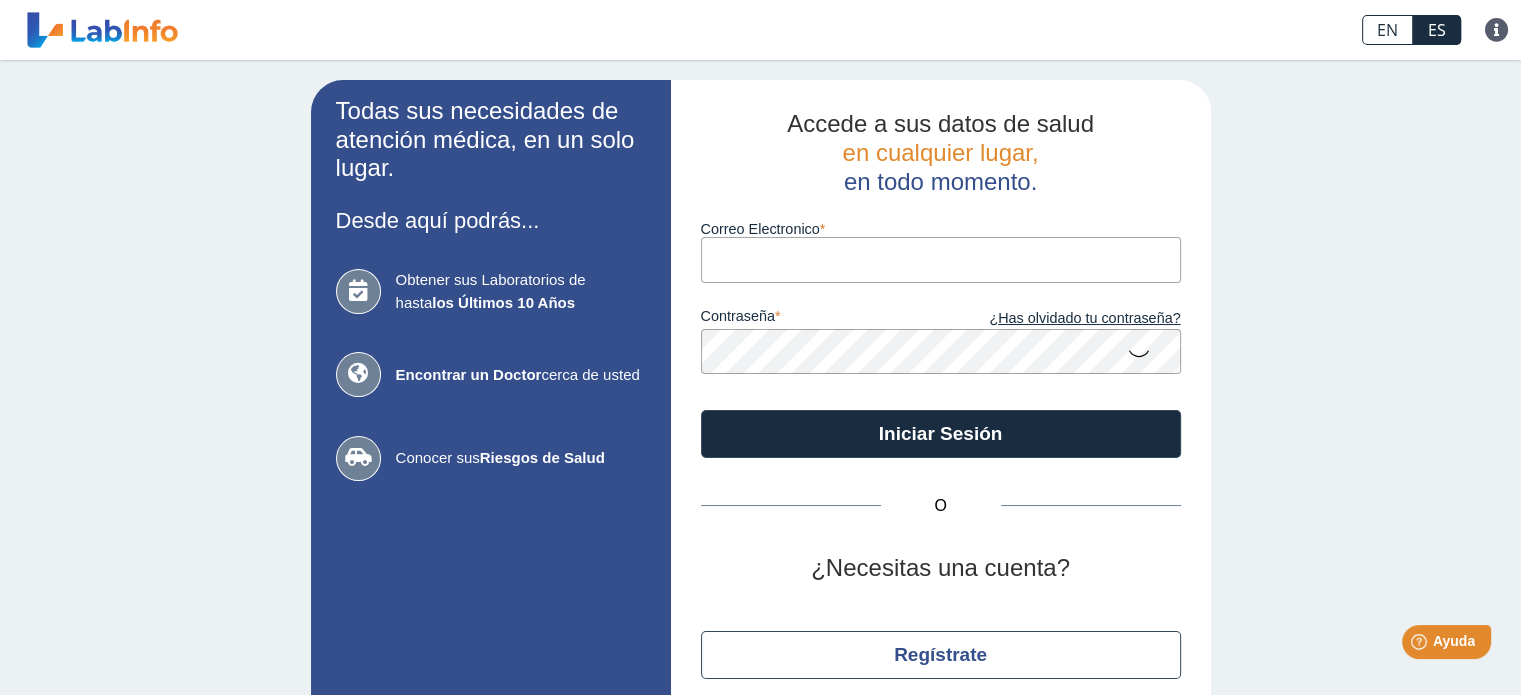 type on "[USERNAME]@[EMAIL]" 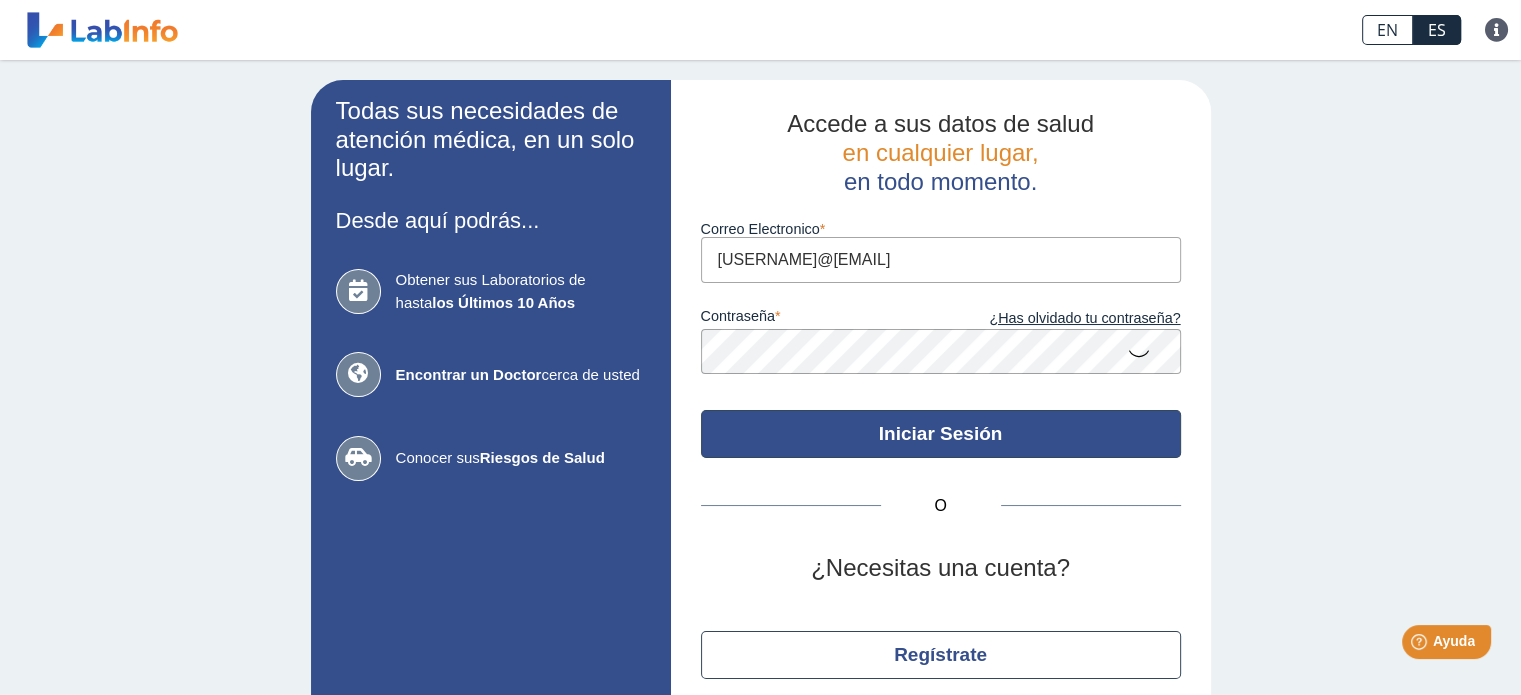 click on "Iniciar Sesión" 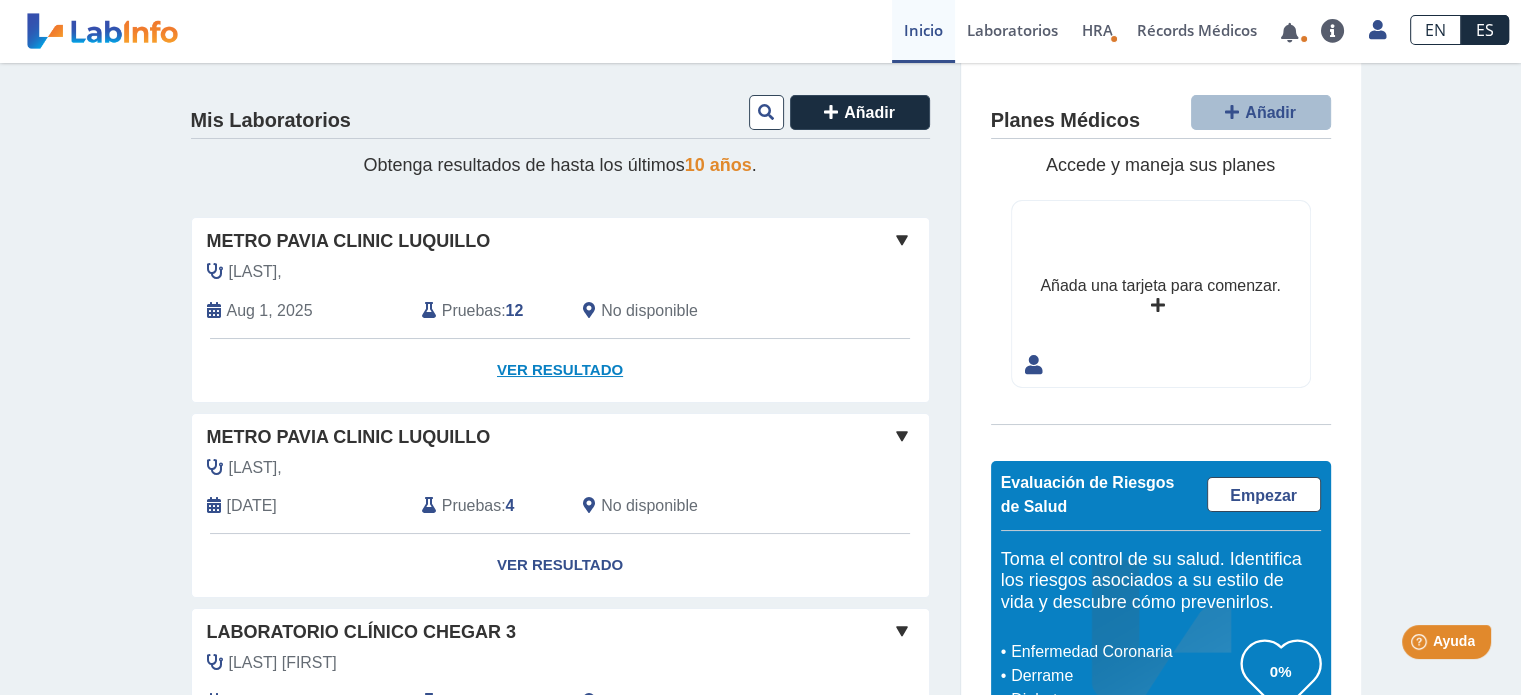 click on "Ver Resultado" 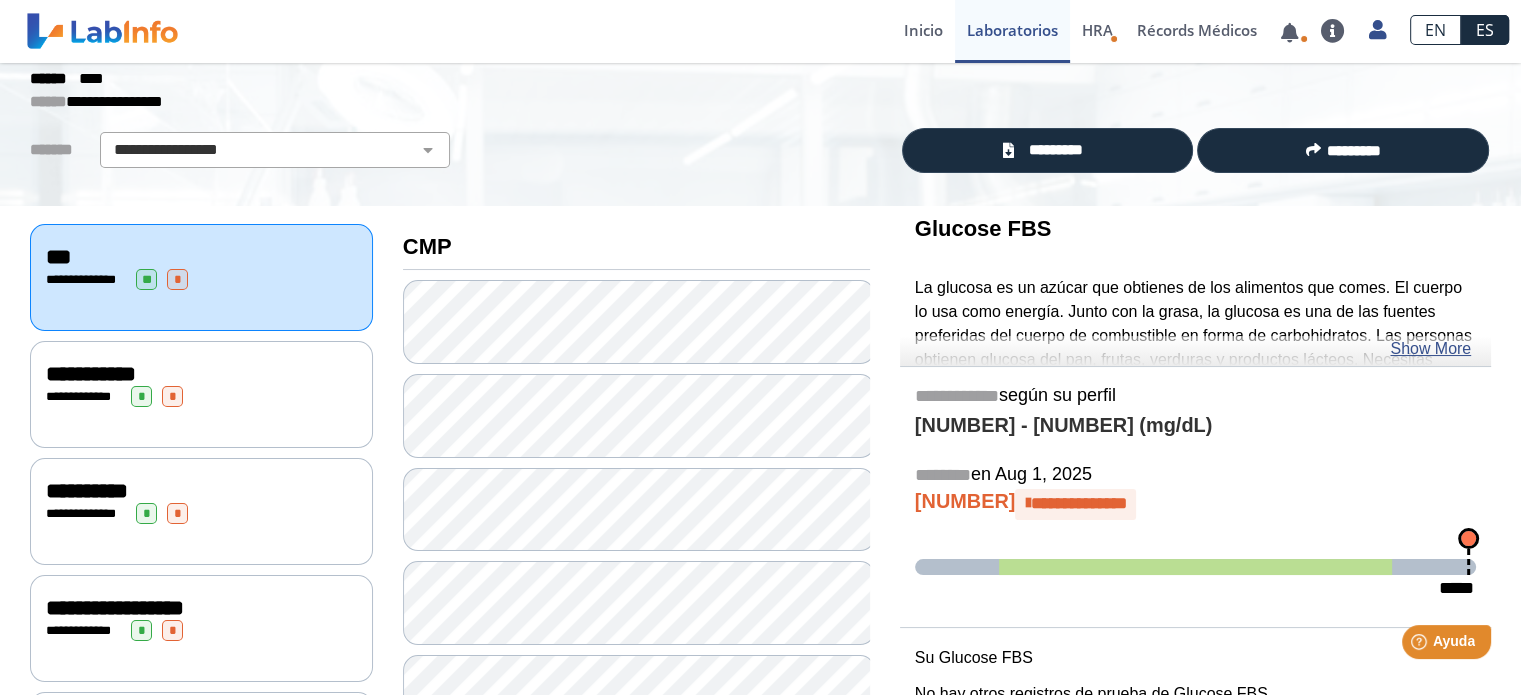 scroll, scrollTop: 128, scrollLeft: 0, axis: vertical 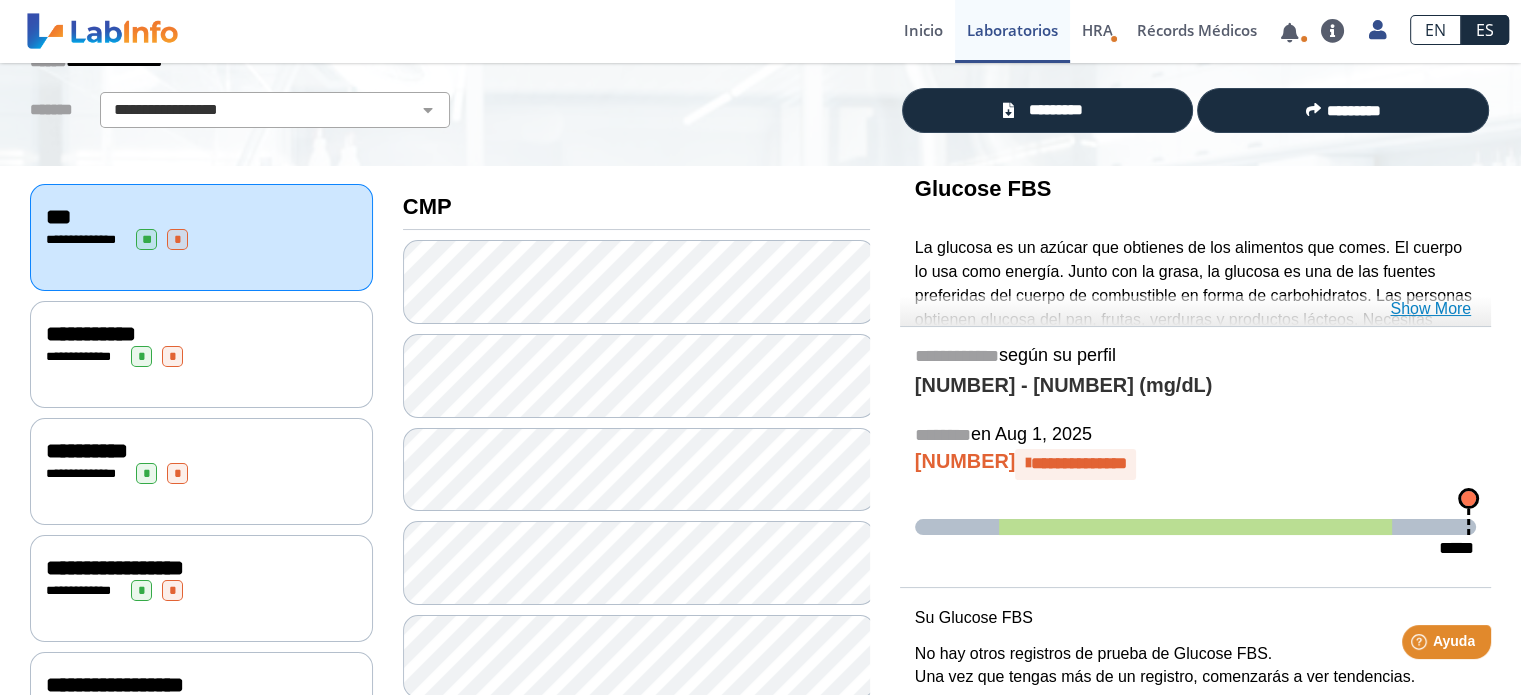 click on "Show More" 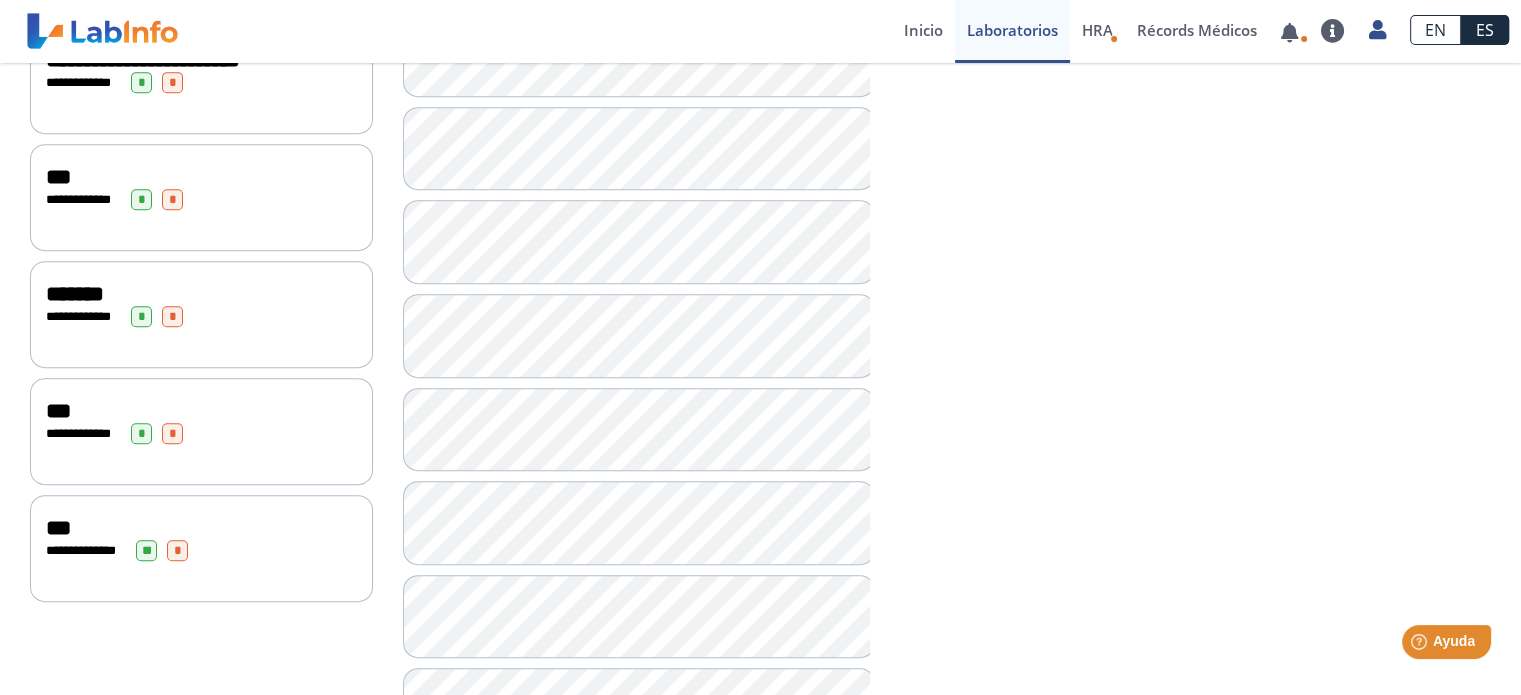 scroll, scrollTop: 1112, scrollLeft: 0, axis: vertical 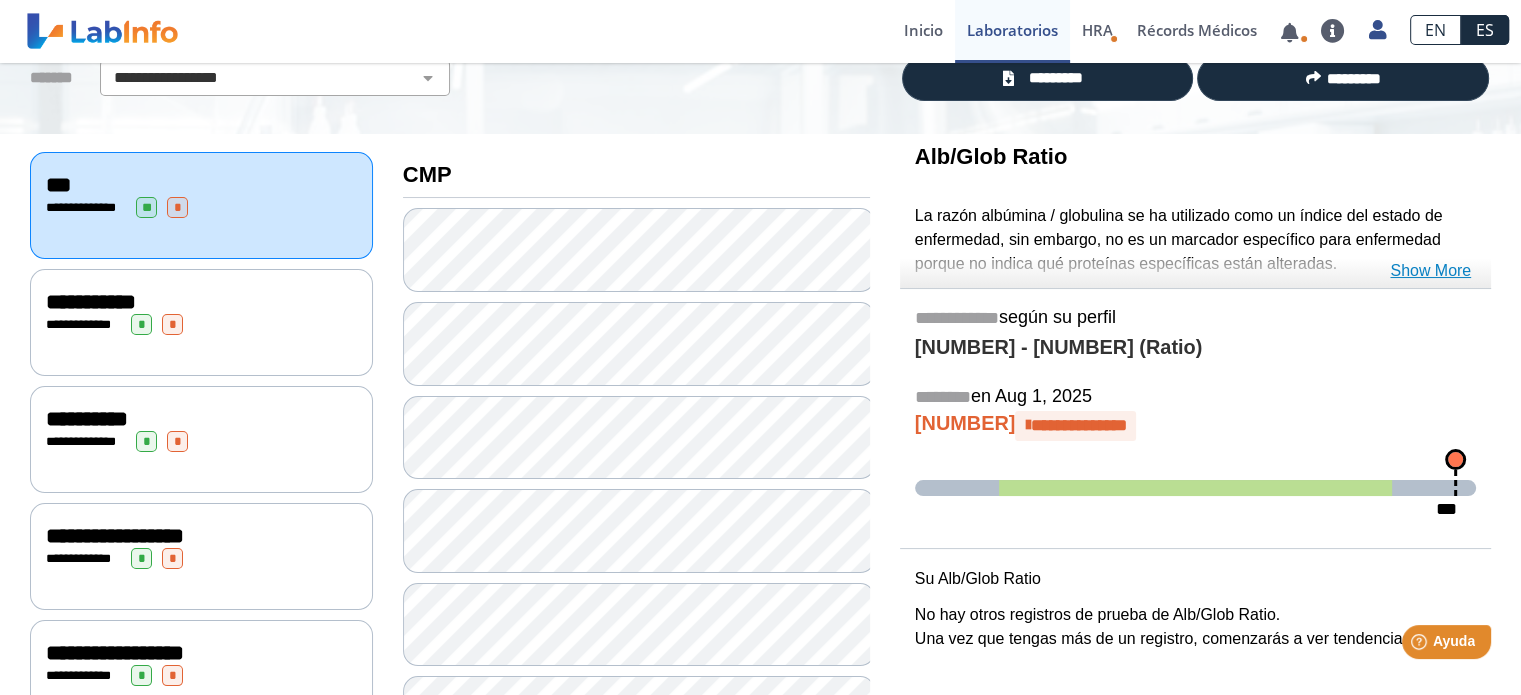 click on "Show More" 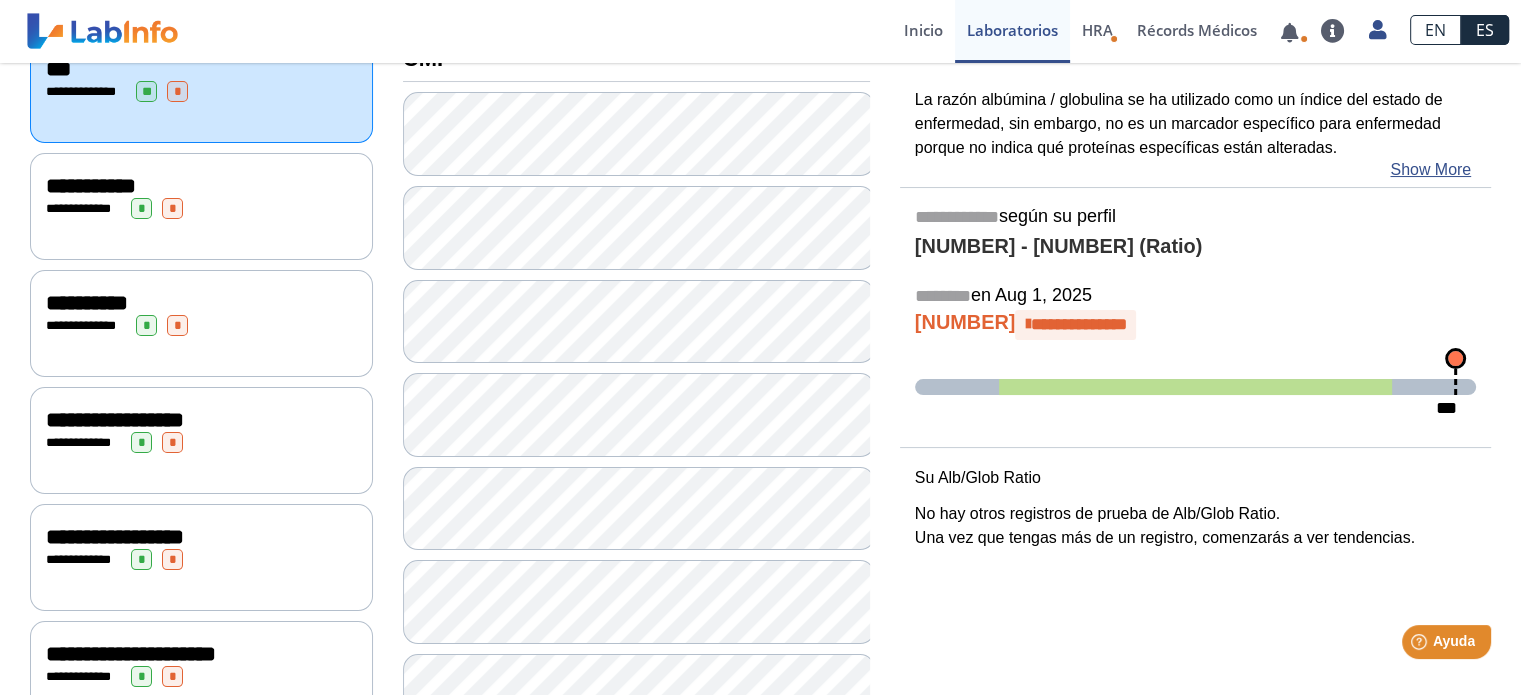 scroll, scrollTop: 282, scrollLeft: 0, axis: vertical 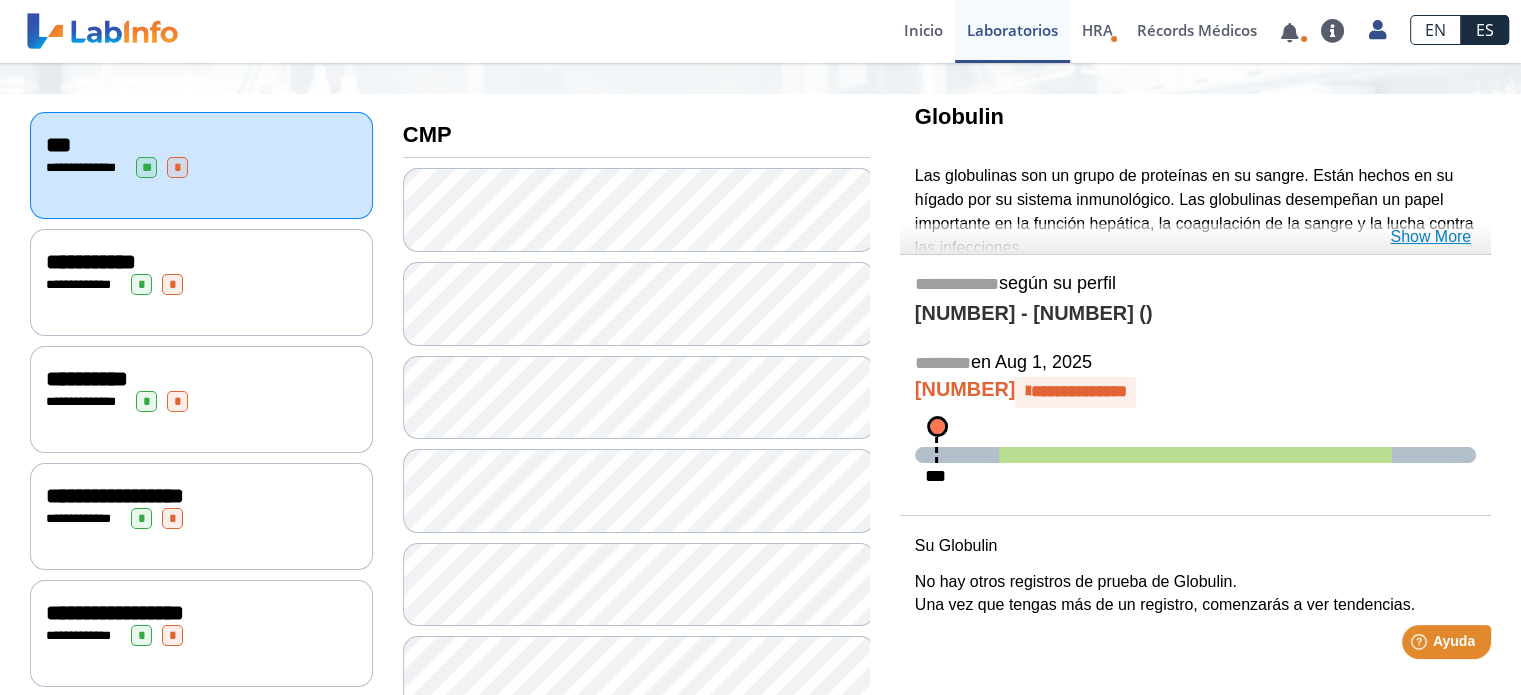 click on "Show More" 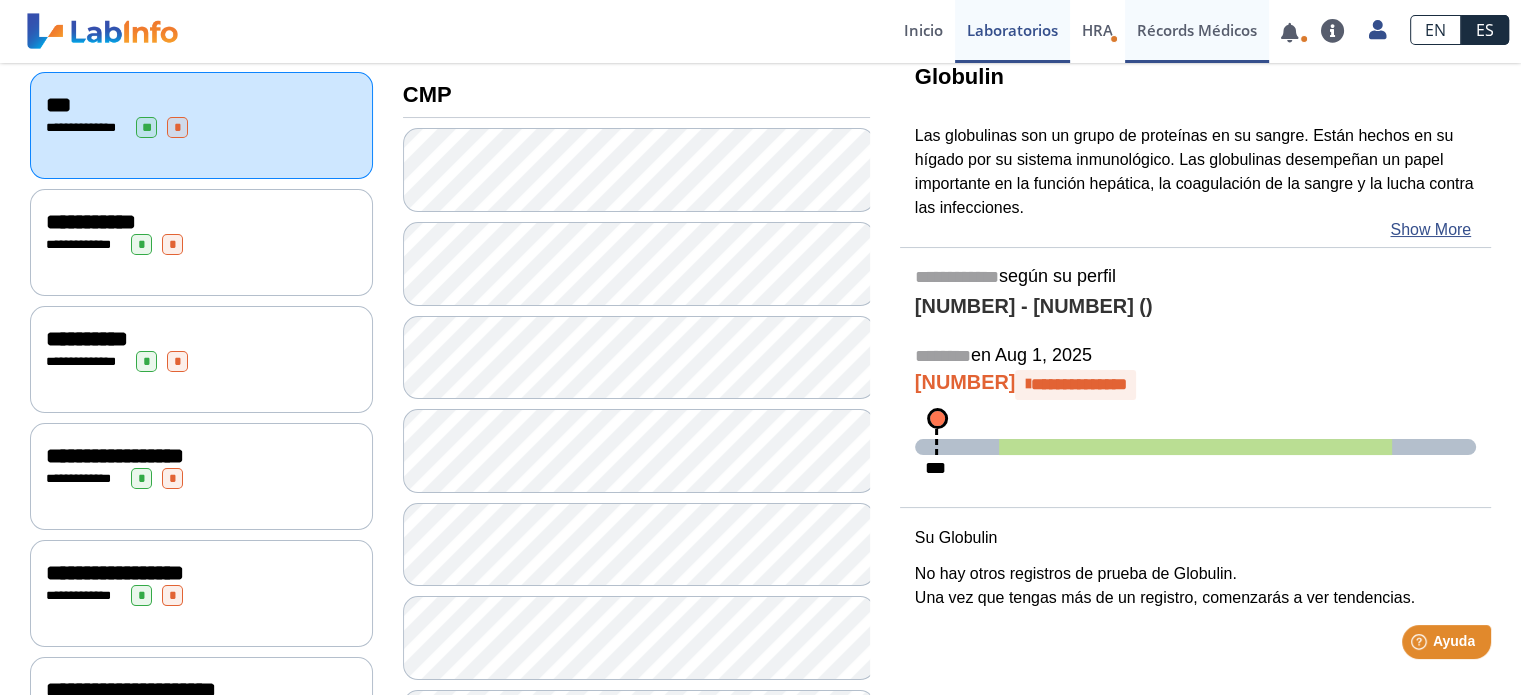 scroll, scrollTop: 200, scrollLeft: 0, axis: vertical 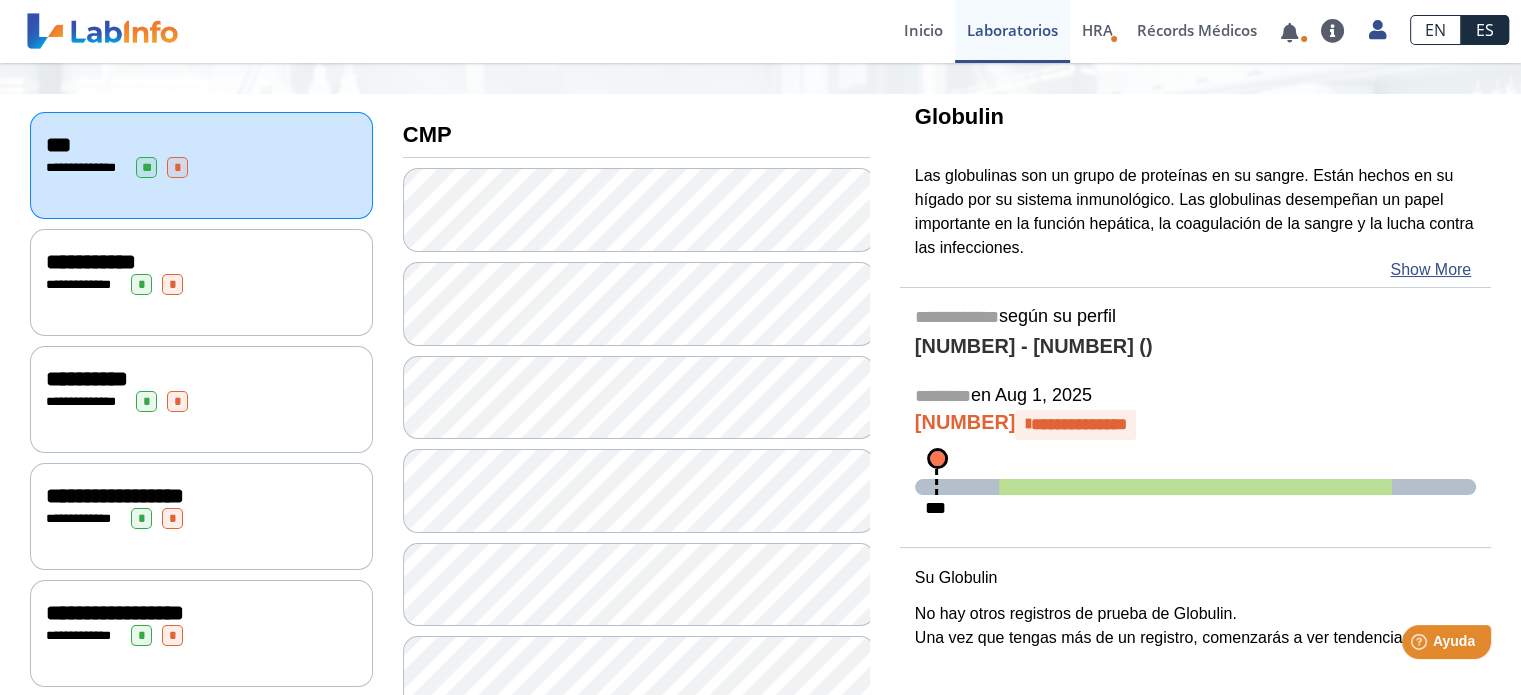 click on "**********" 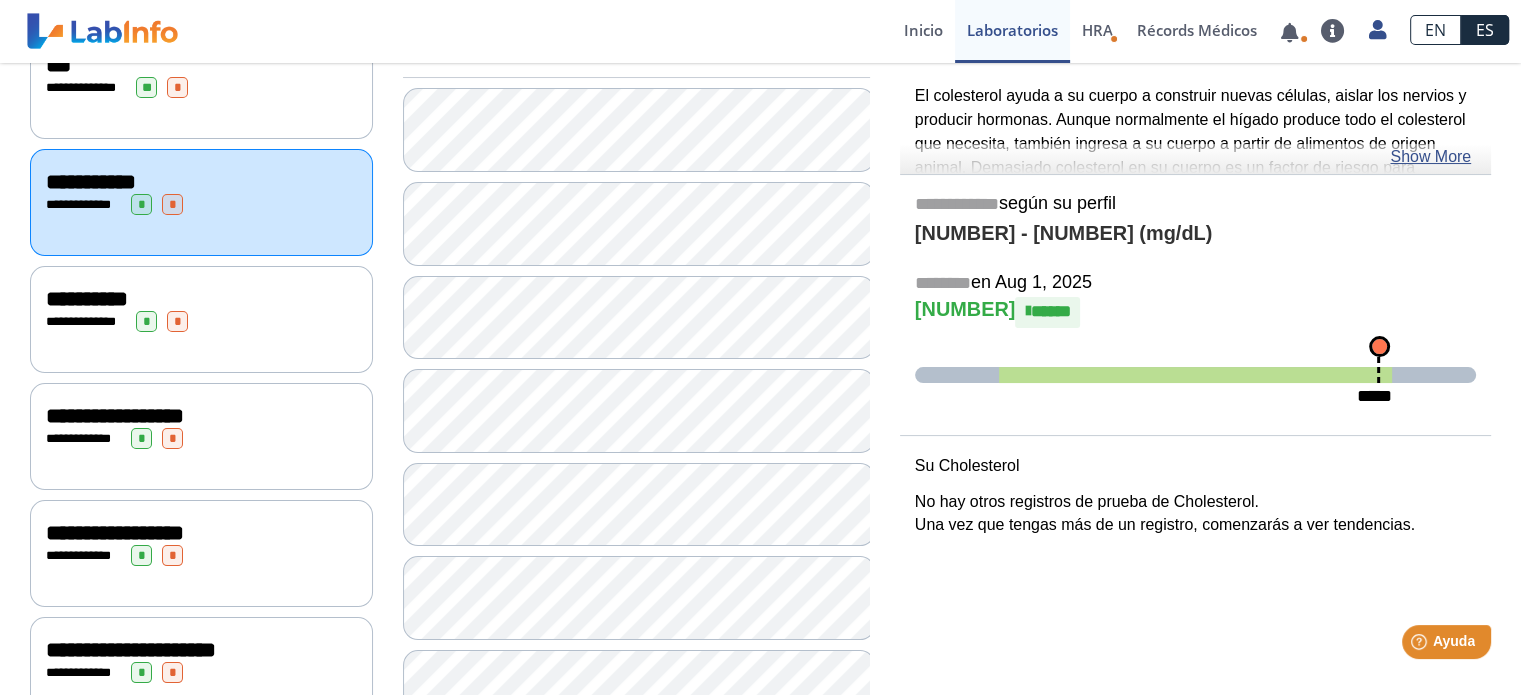 scroll, scrollTop: 320, scrollLeft: 0, axis: vertical 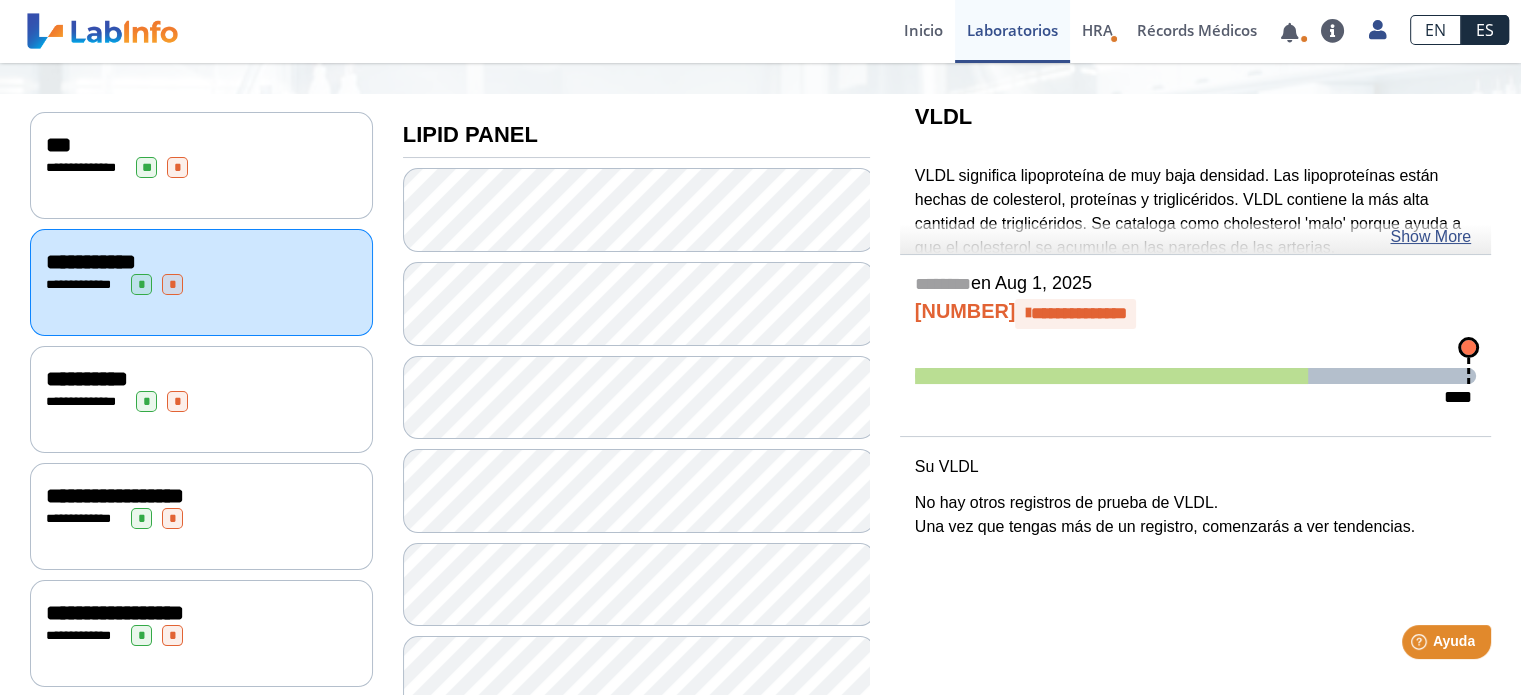 click on "*" 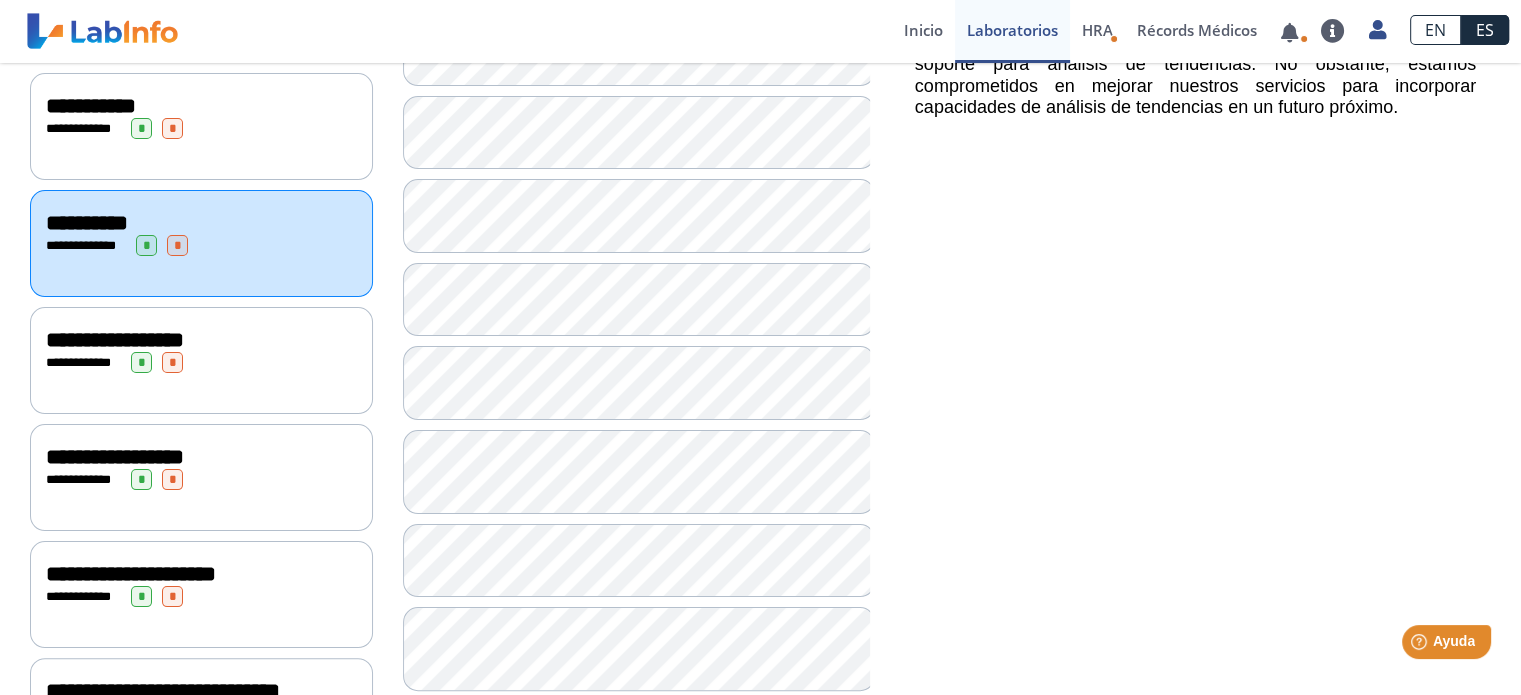 scroll, scrollTop: 396, scrollLeft: 0, axis: vertical 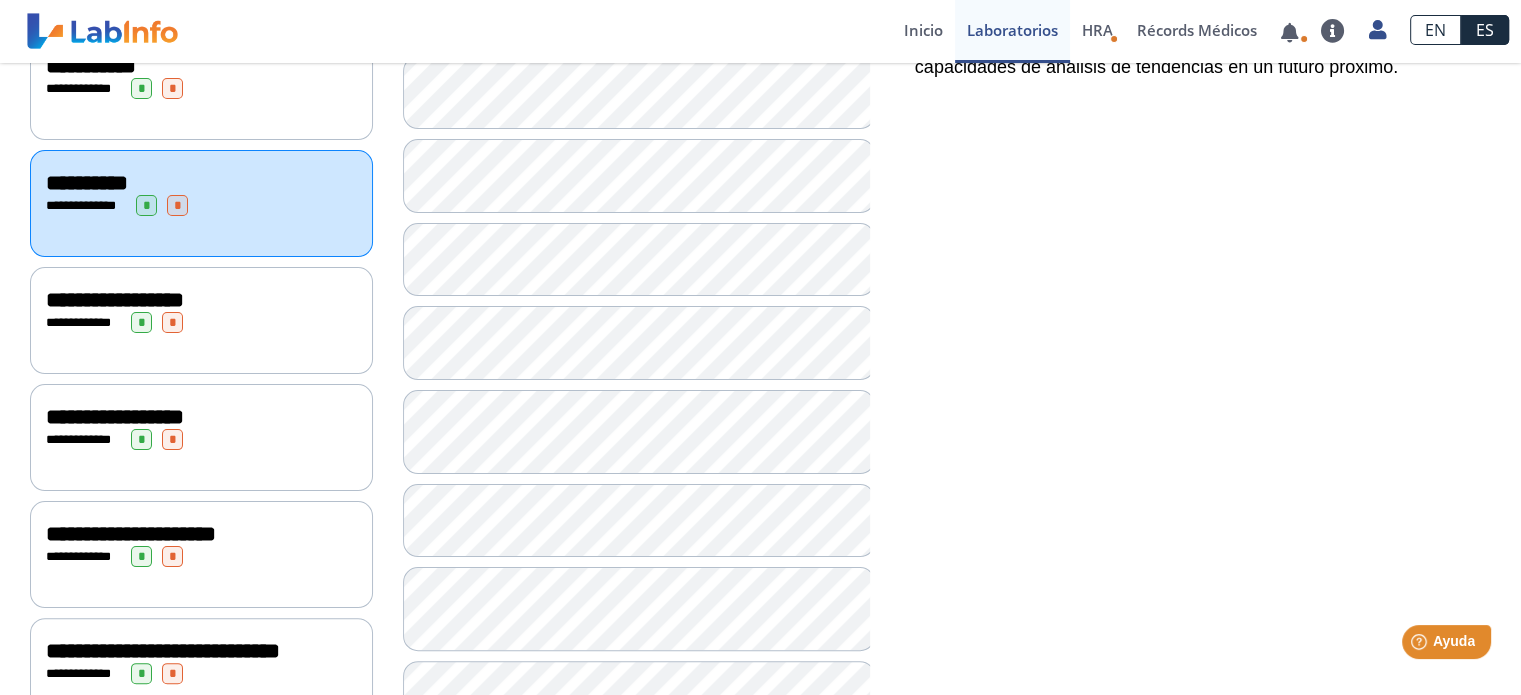 click on "**********" 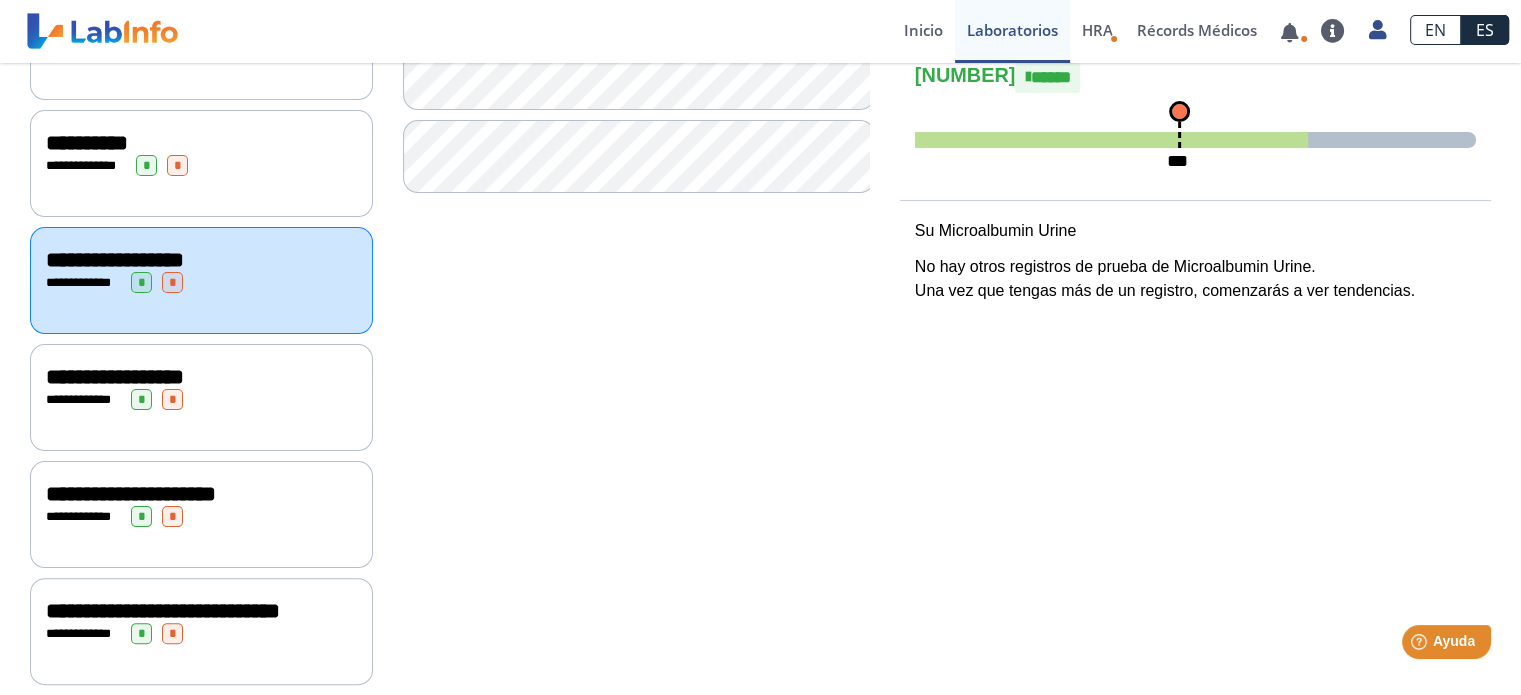 scroll, scrollTop: 476, scrollLeft: 0, axis: vertical 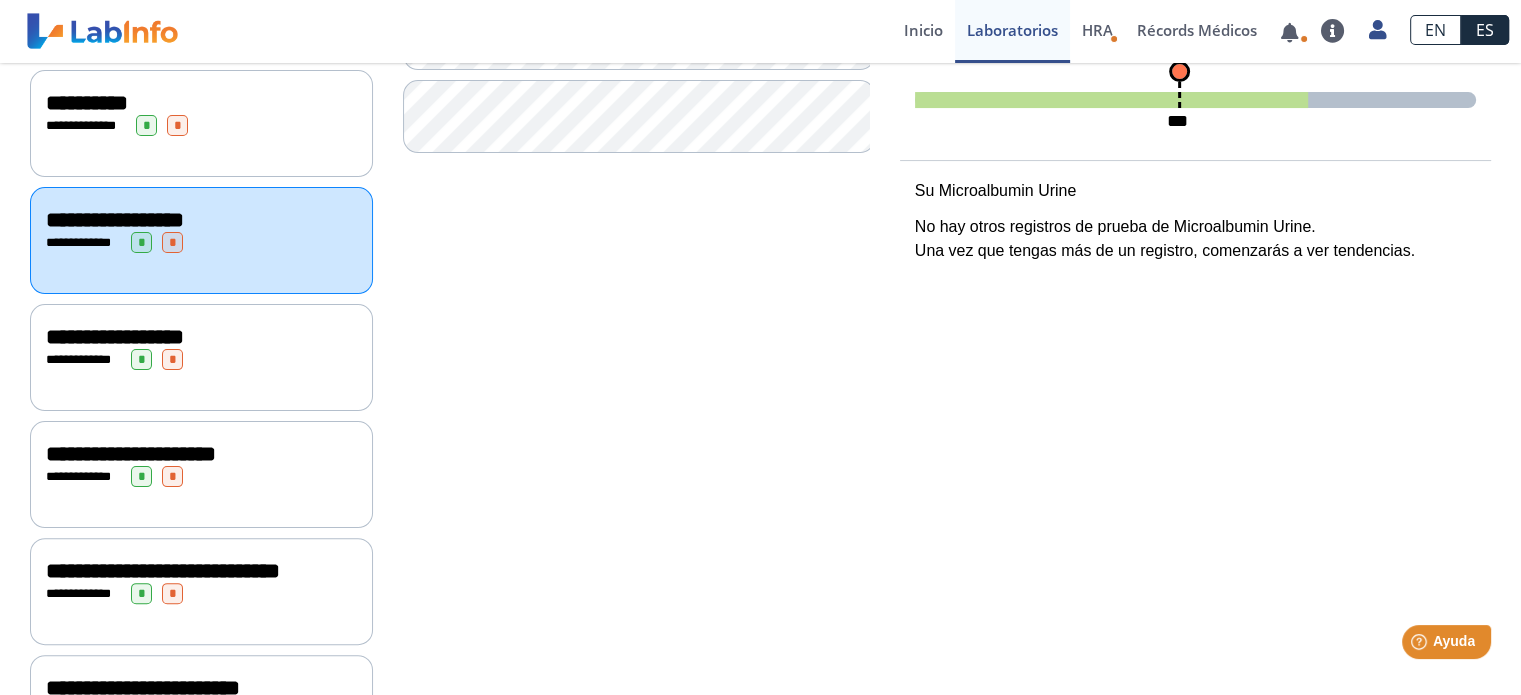 click on "**********" 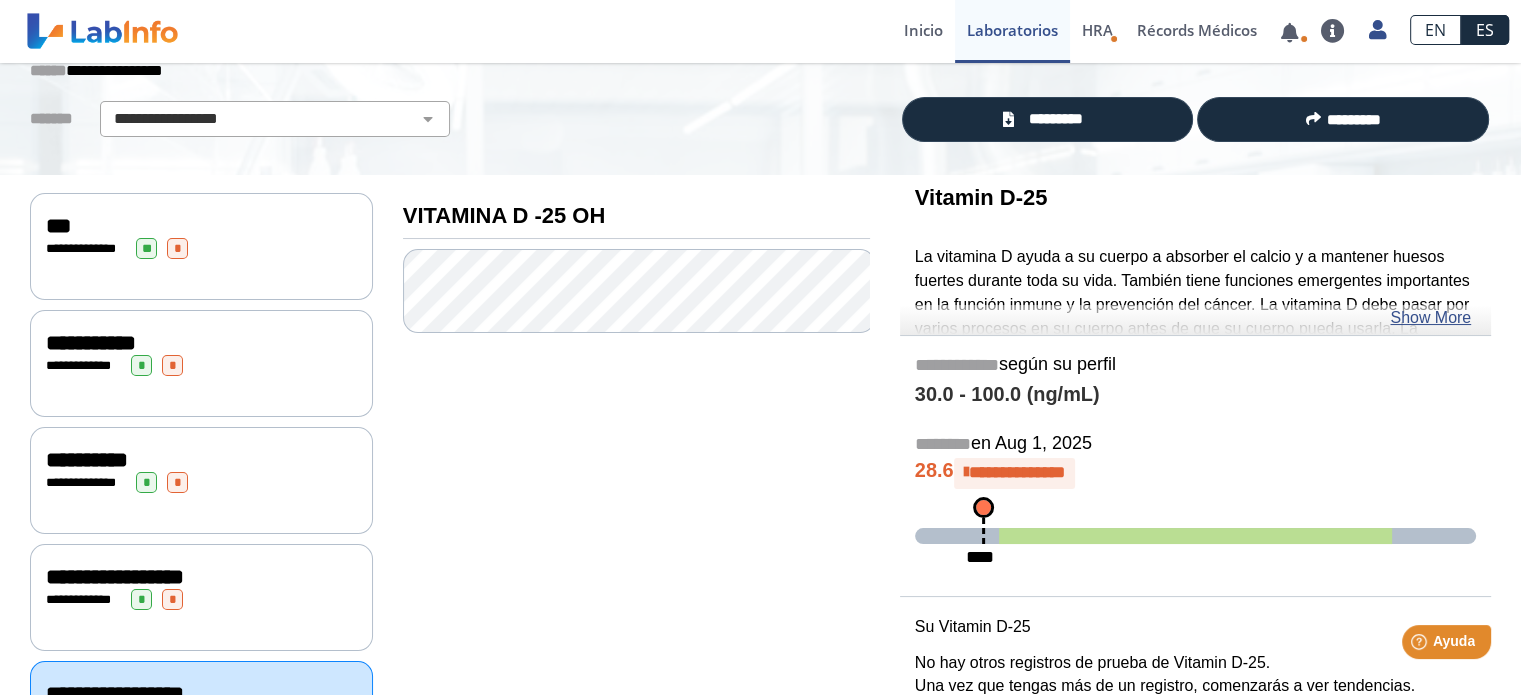 scroll, scrollTop: 116, scrollLeft: 0, axis: vertical 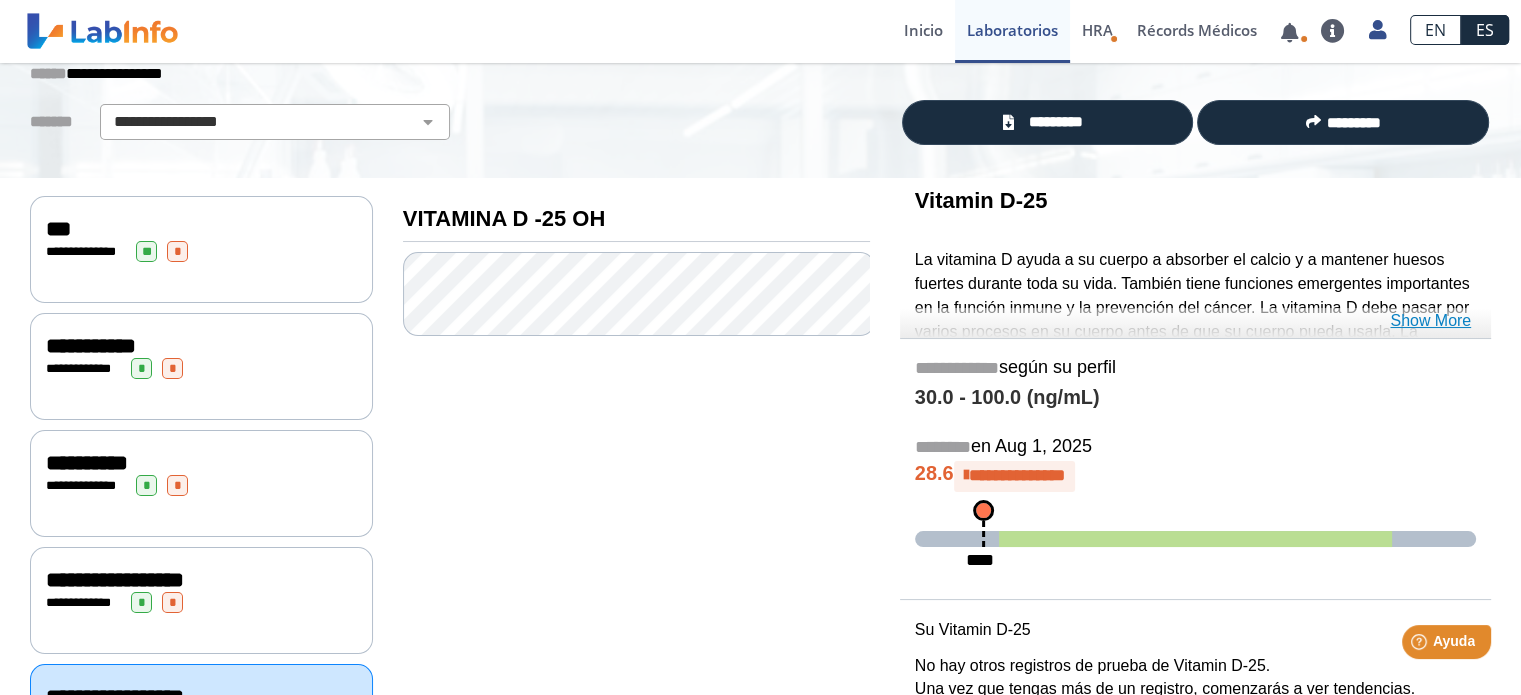 click on "Show More" 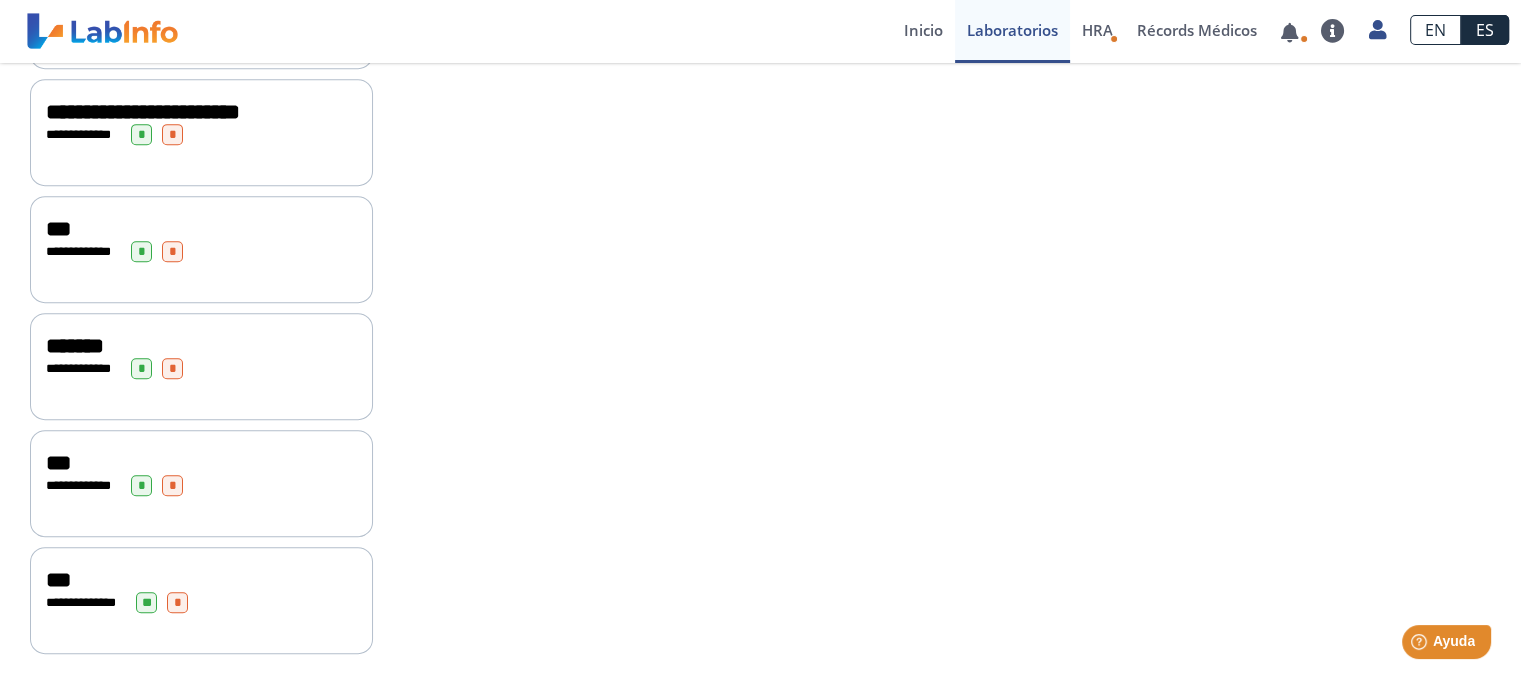 scroll, scrollTop: 1064, scrollLeft: 0, axis: vertical 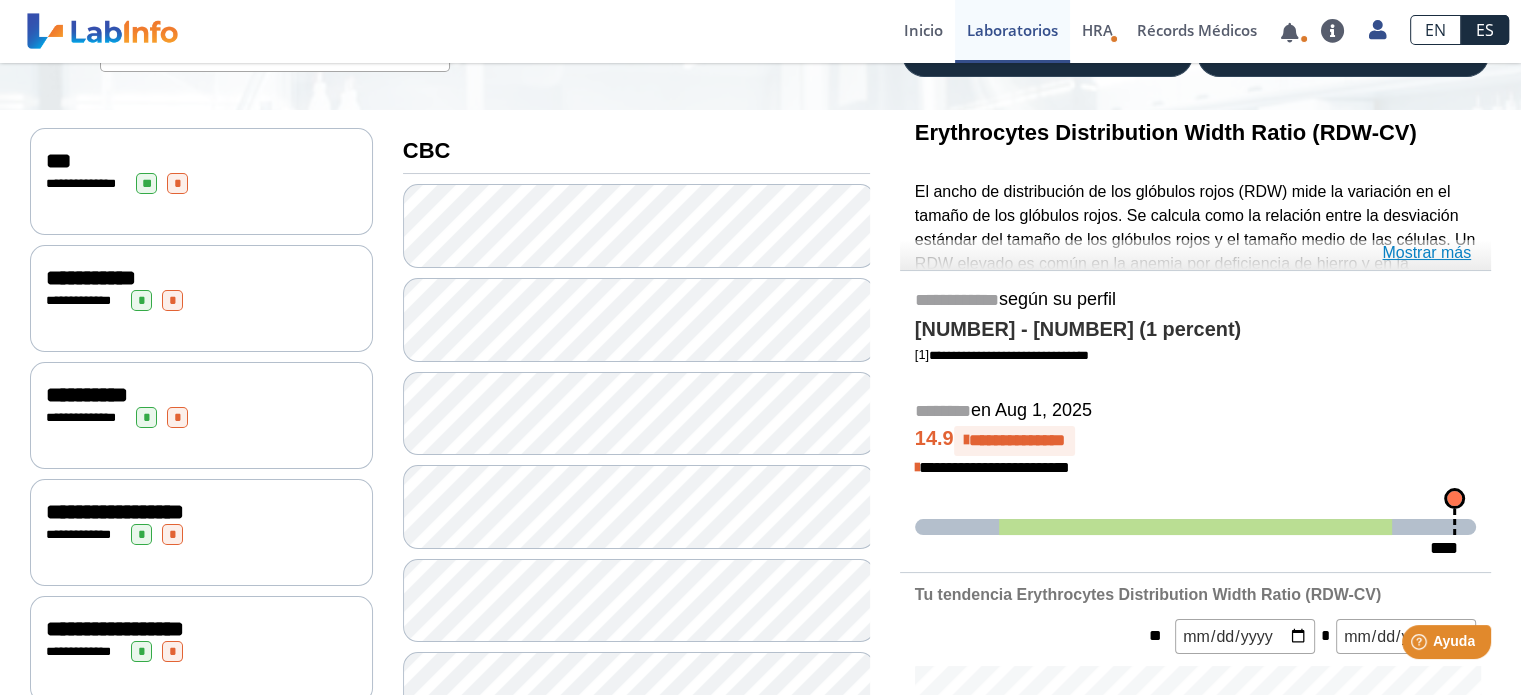 click on "Mostrar más" 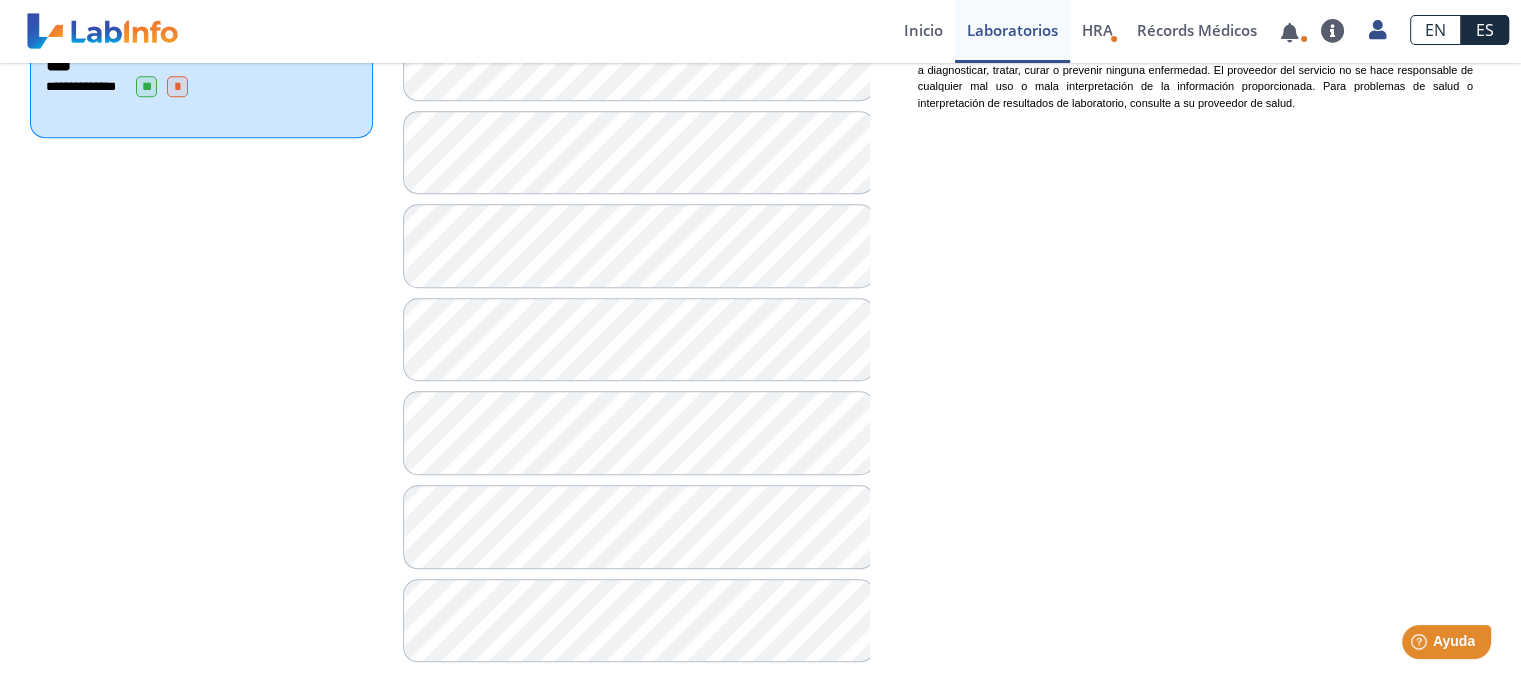 scroll, scrollTop: 1584, scrollLeft: 0, axis: vertical 